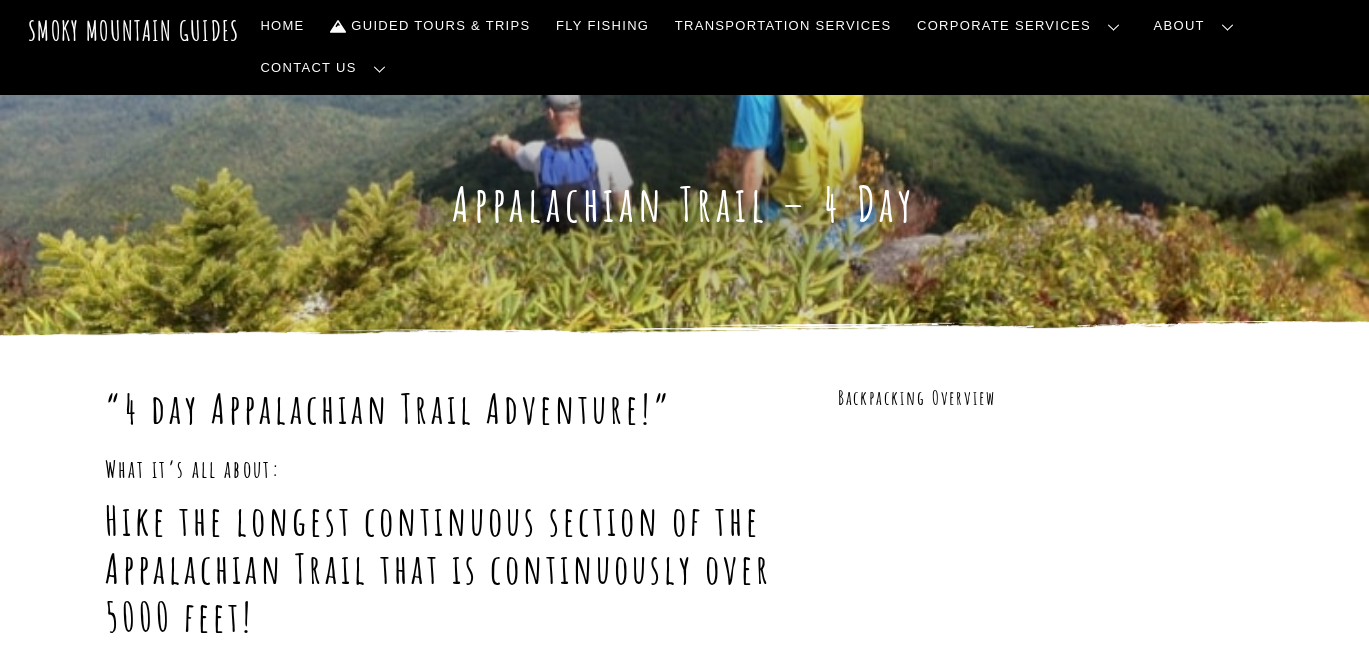 scroll, scrollTop: 398, scrollLeft: 0, axis: vertical 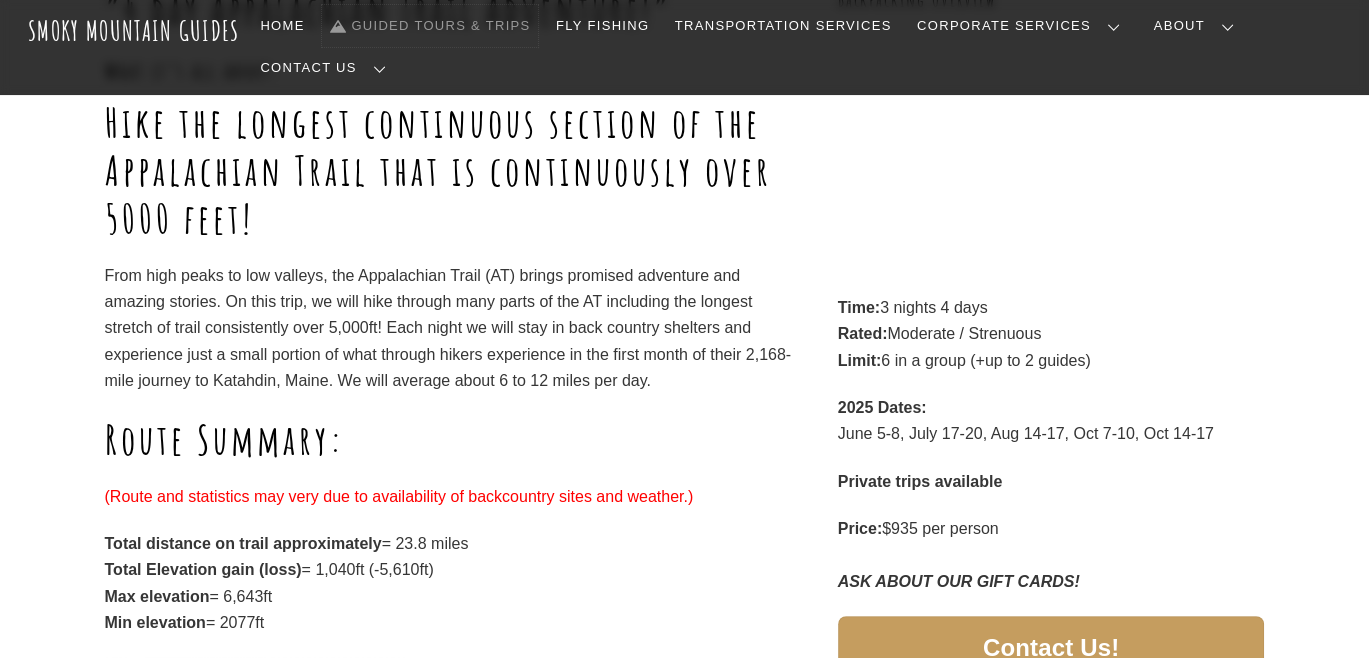 click on "Guided Tours & Trips" at bounding box center [430, 26] 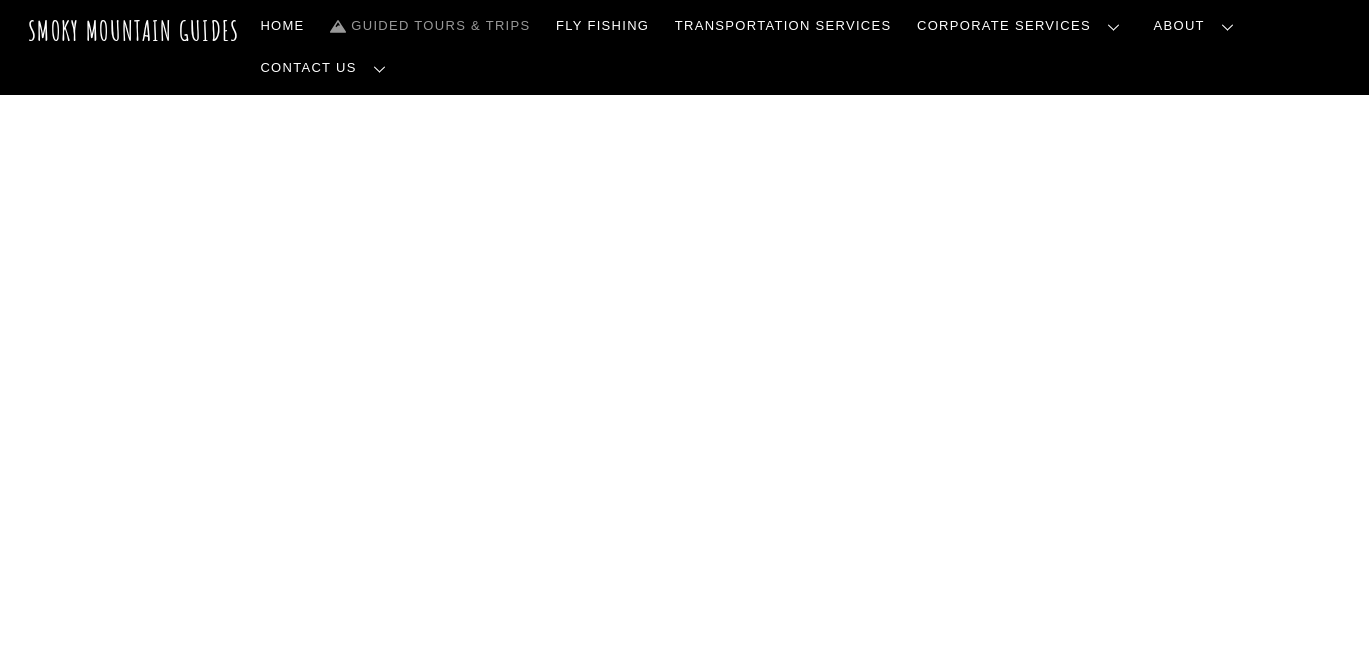scroll, scrollTop: 0, scrollLeft: 0, axis: both 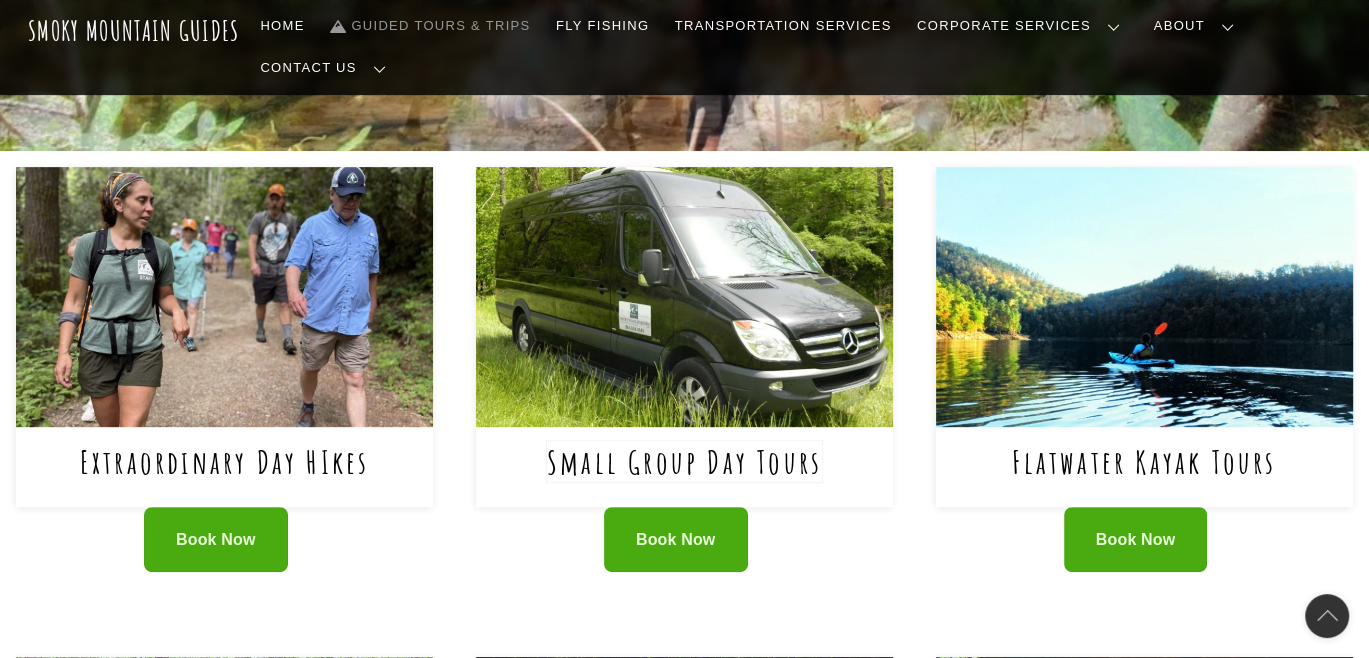 click on "Small Group Day Tours" at bounding box center [684, 461] 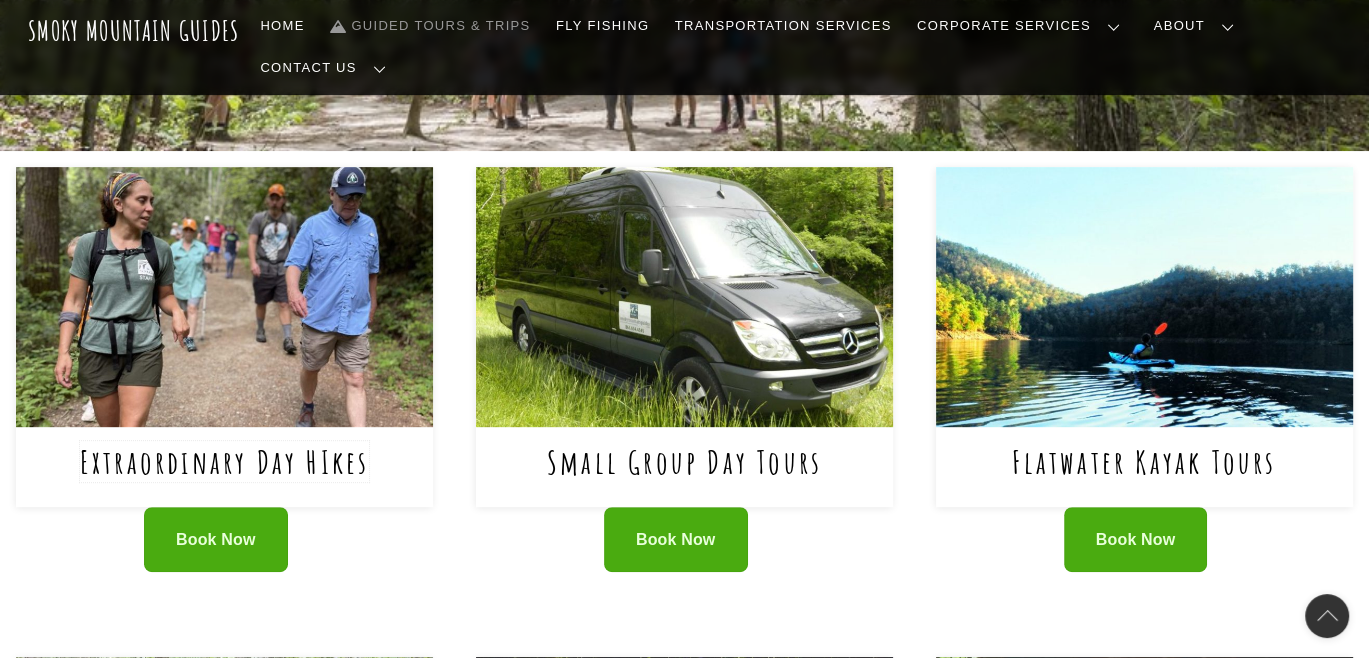 click on "Extraordinary Day HIkes" at bounding box center [225, 461] 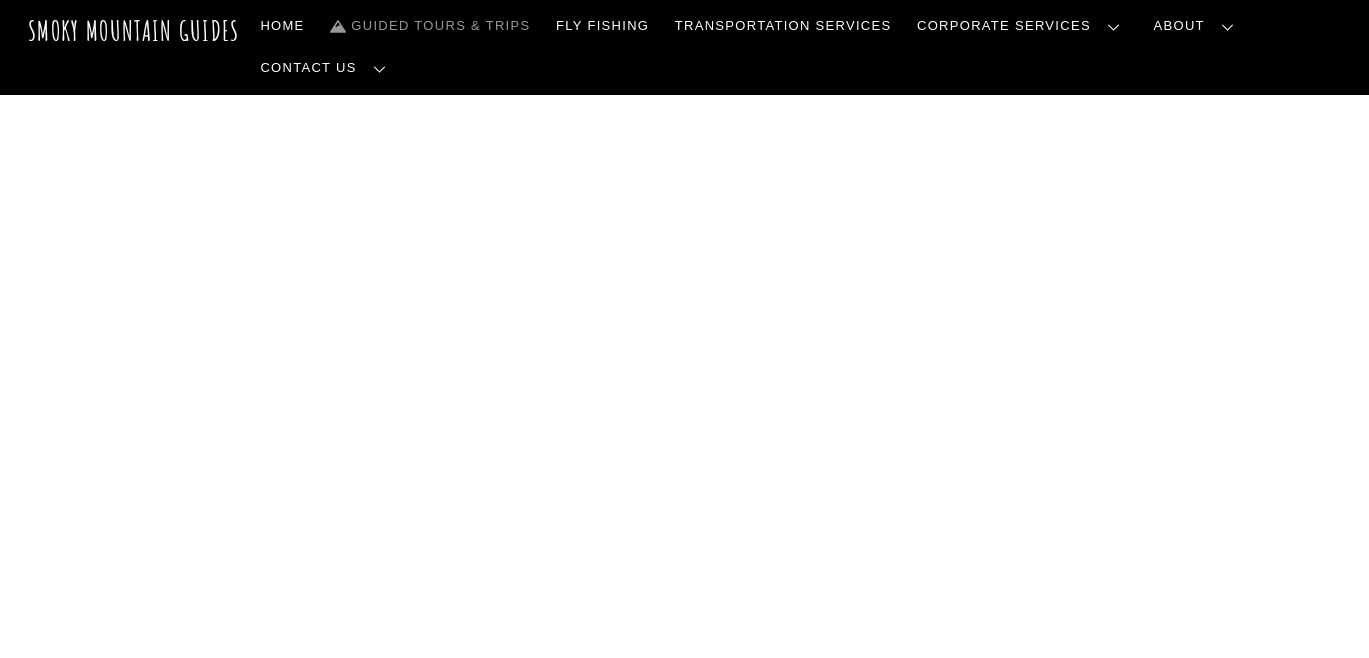 scroll, scrollTop: 747, scrollLeft: 0, axis: vertical 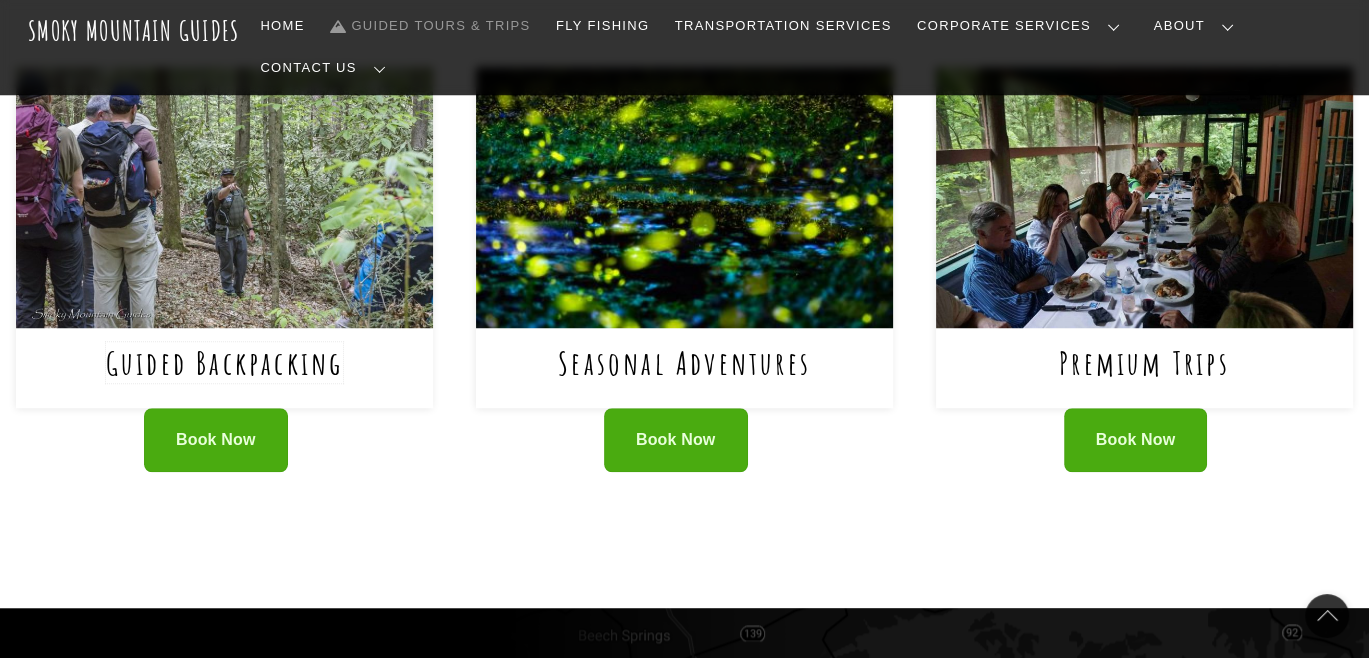 click on "Guided Backpacking" at bounding box center [225, 362] 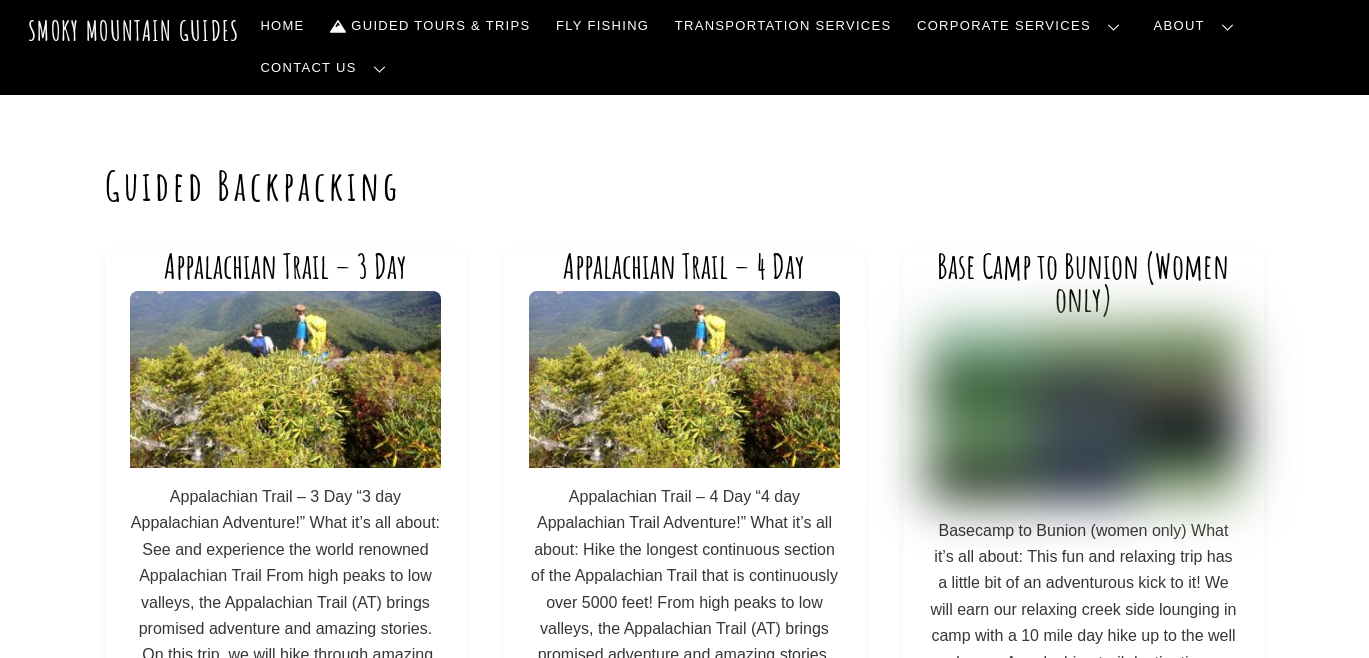 scroll, scrollTop: 0, scrollLeft: 0, axis: both 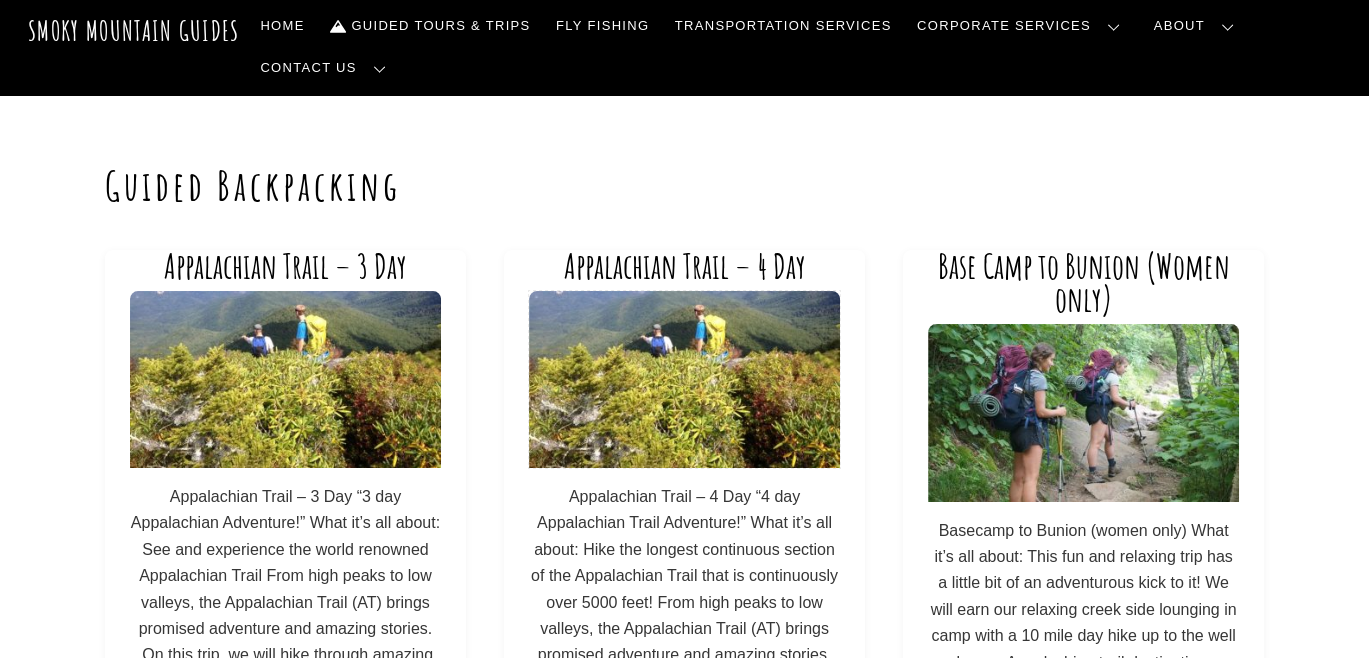 click at bounding box center [684, 379] 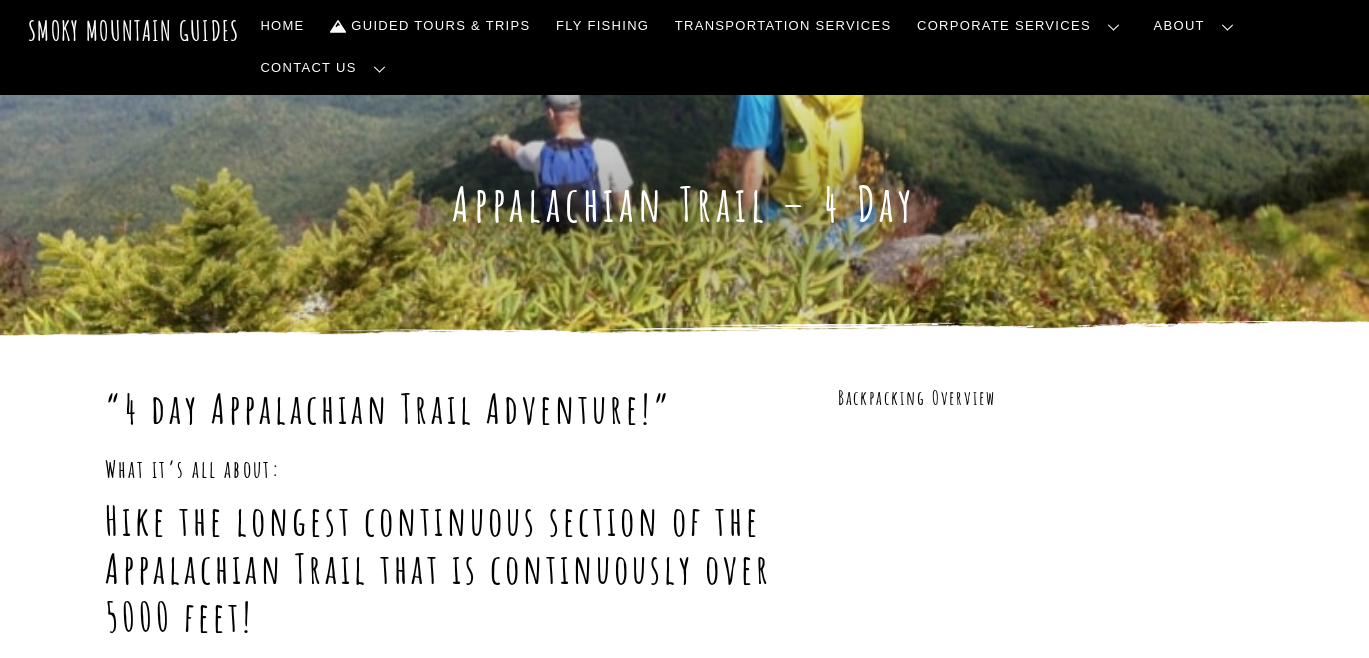 scroll, scrollTop: 0, scrollLeft: 0, axis: both 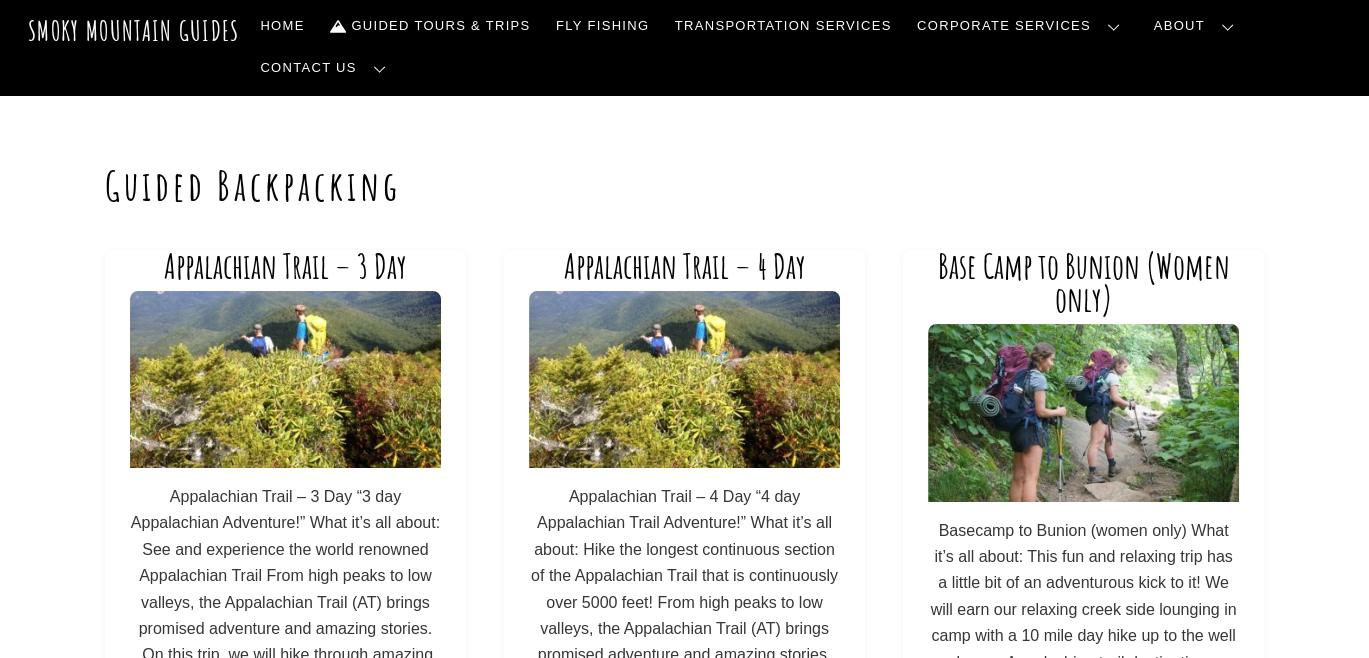 click on "Guided Backpacking
Appalachian Trail – 3 Day
Appalachian Trail – 3 Day “3 day Appalachian Adventure!” What it’s all about: See and experience the world renowned Appalachian Trail From high peaks to low valleys, the Appalachian Trail (AT) brings promised adventure and amazing stories.  On this trip, we will hike through amazing and beautiful parts of the AT within the National Park. […]
Appalachian Trail – 4 Day
Base Camp to Bunion (Women only)" at bounding box center [684, 1328] 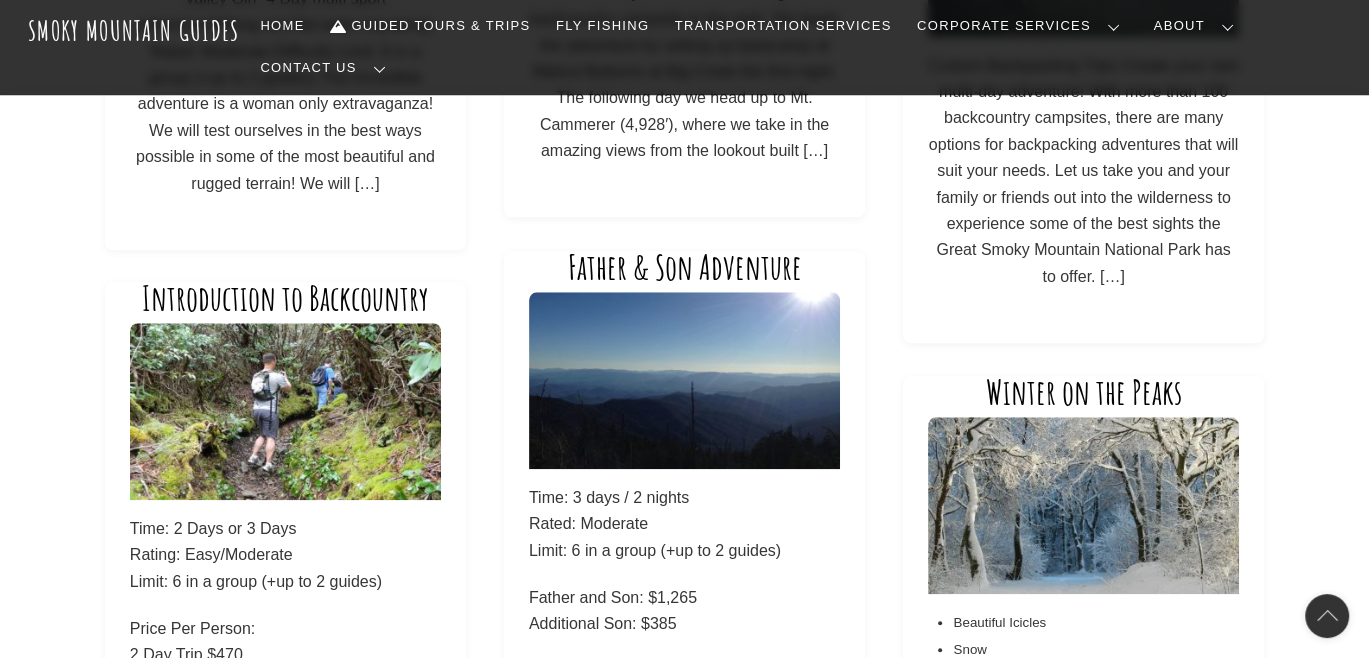 scroll, scrollTop: 1620, scrollLeft: 0, axis: vertical 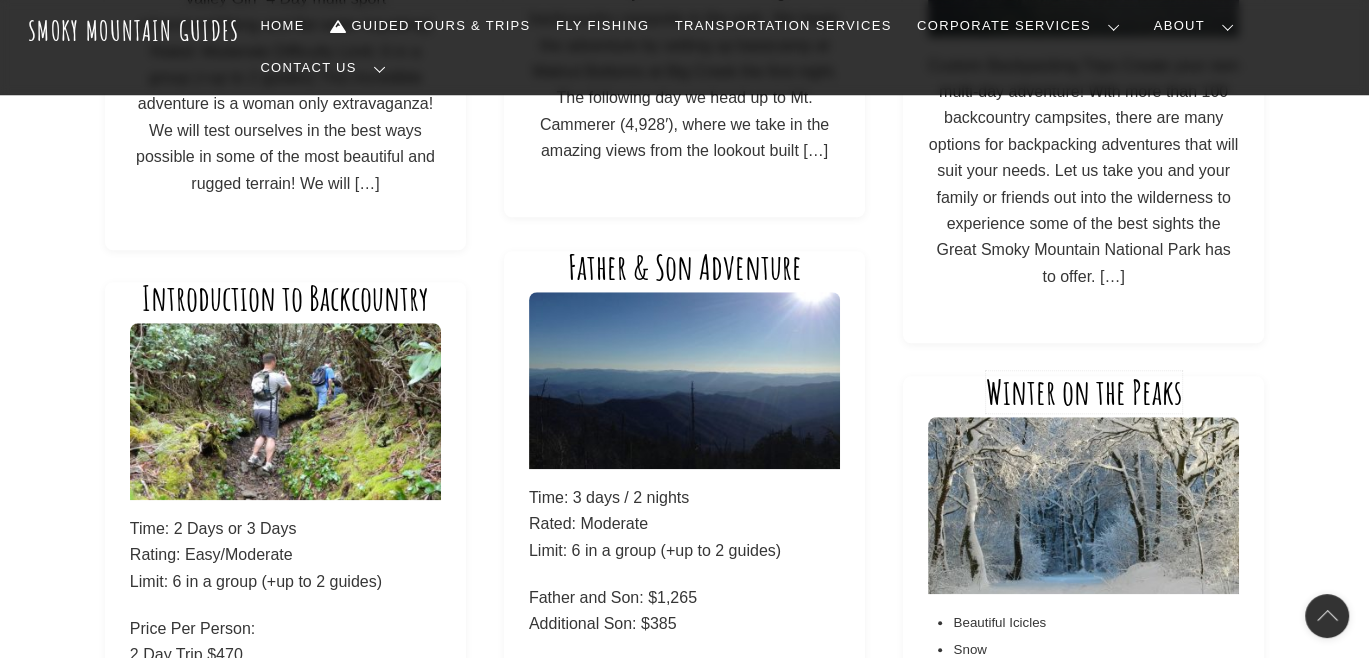 click on "Winter on the Peaks" at bounding box center (1084, 392) 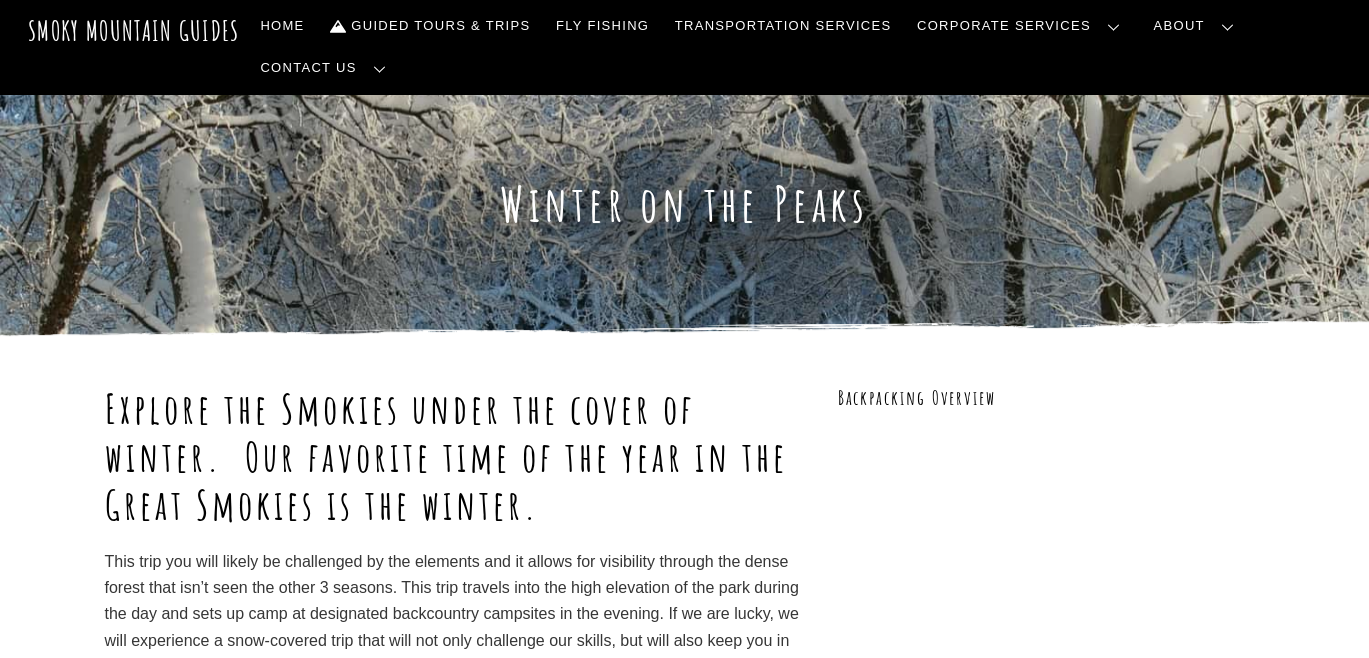 scroll, scrollTop: 0, scrollLeft: 0, axis: both 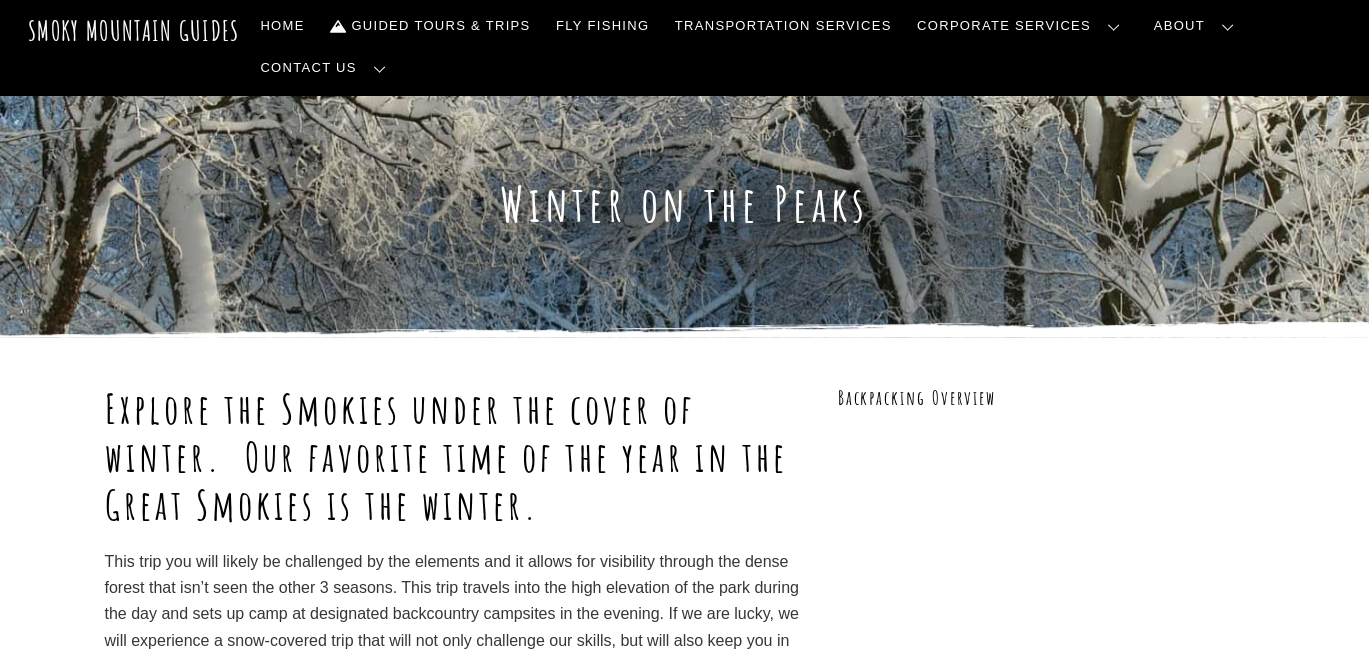 click on "Winter on the Peaks" at bounding box center (685, 204) 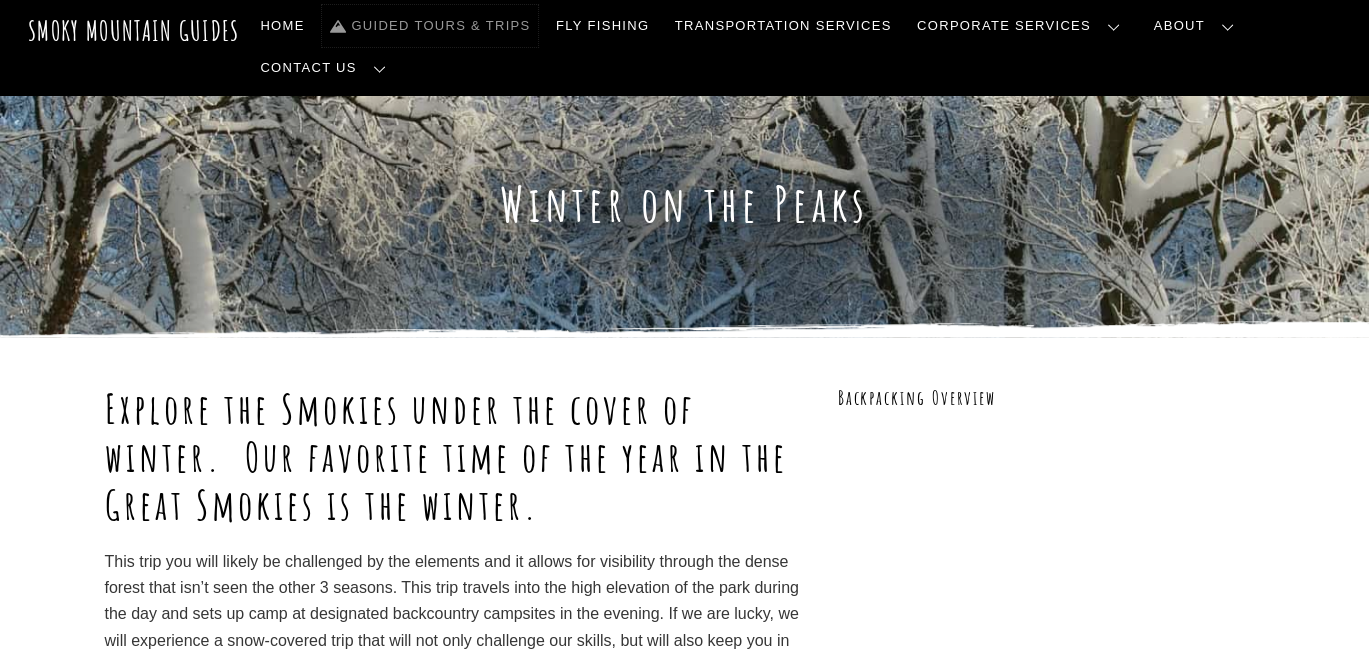 click on "Guided Tours & Trips" at bounding box center (430, 26) 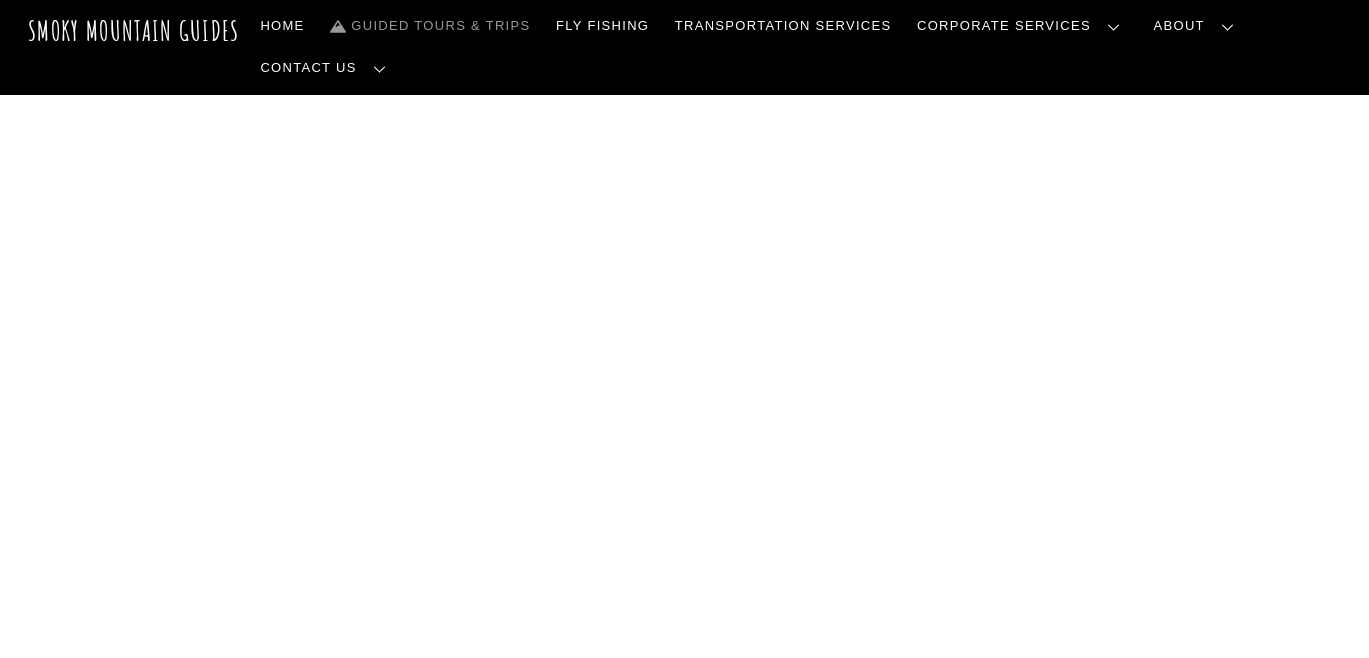scroll, scrollTop: 0, scrollLeft: 0, axis: both 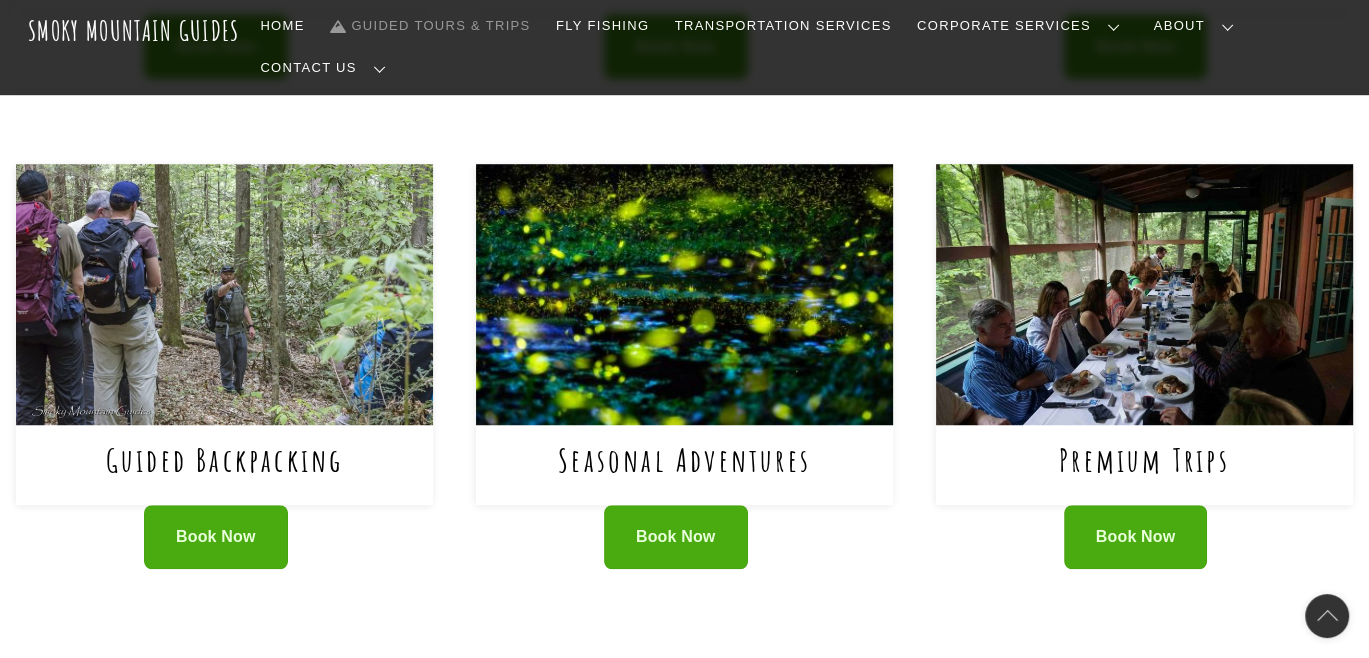 click on "Guided Backpacking" at bounding box center [224, 465] 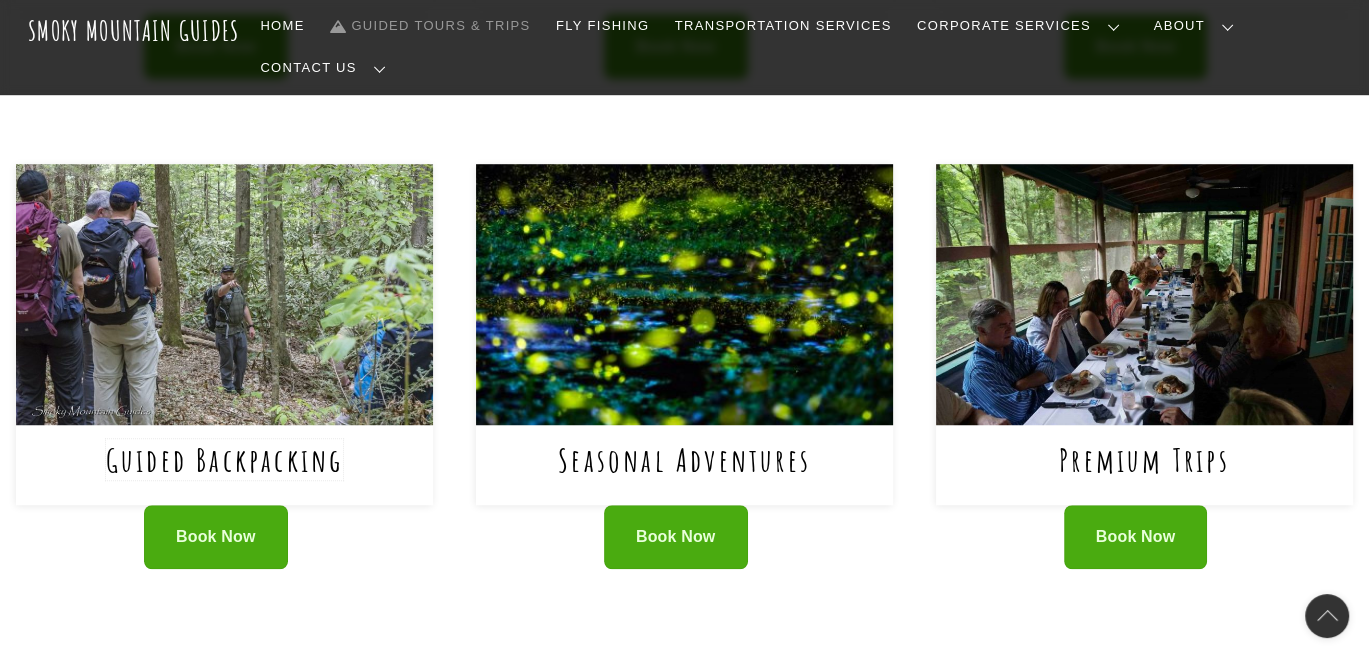 click on "Guided Backpacking" at bounding box center (225, 459) 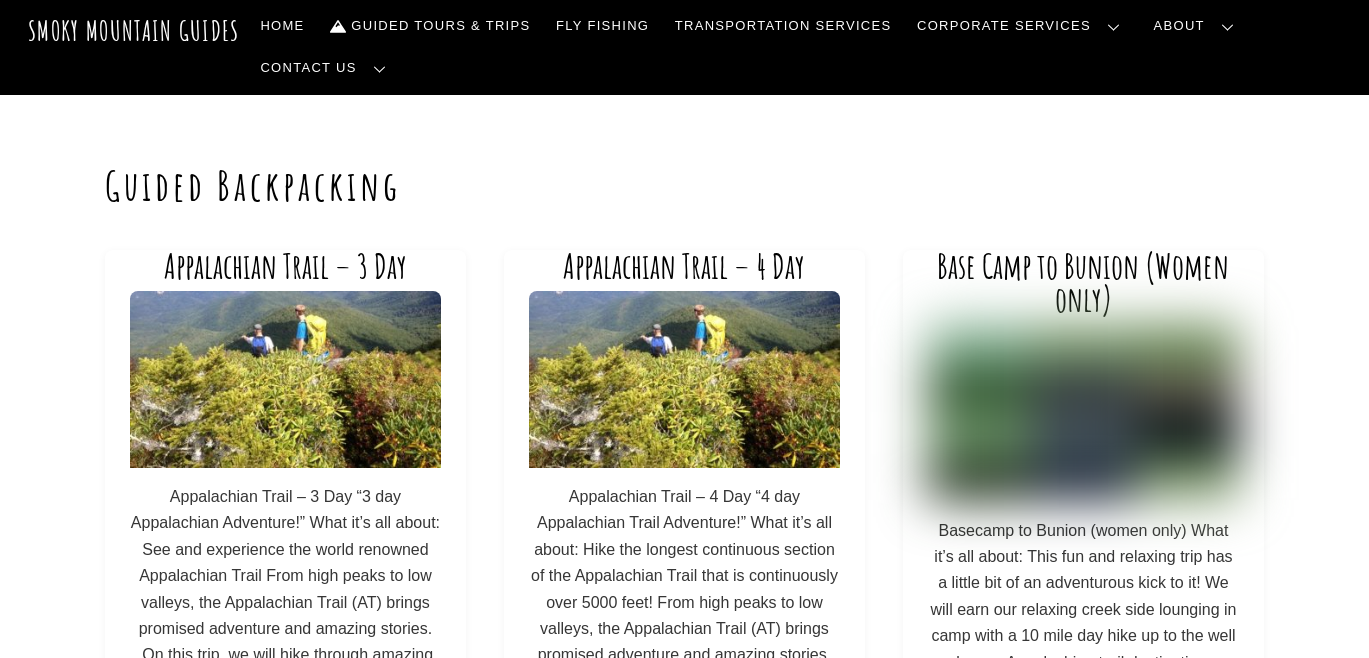 scroll, scrollTop: 0, scrollLeft: 0, axis: both 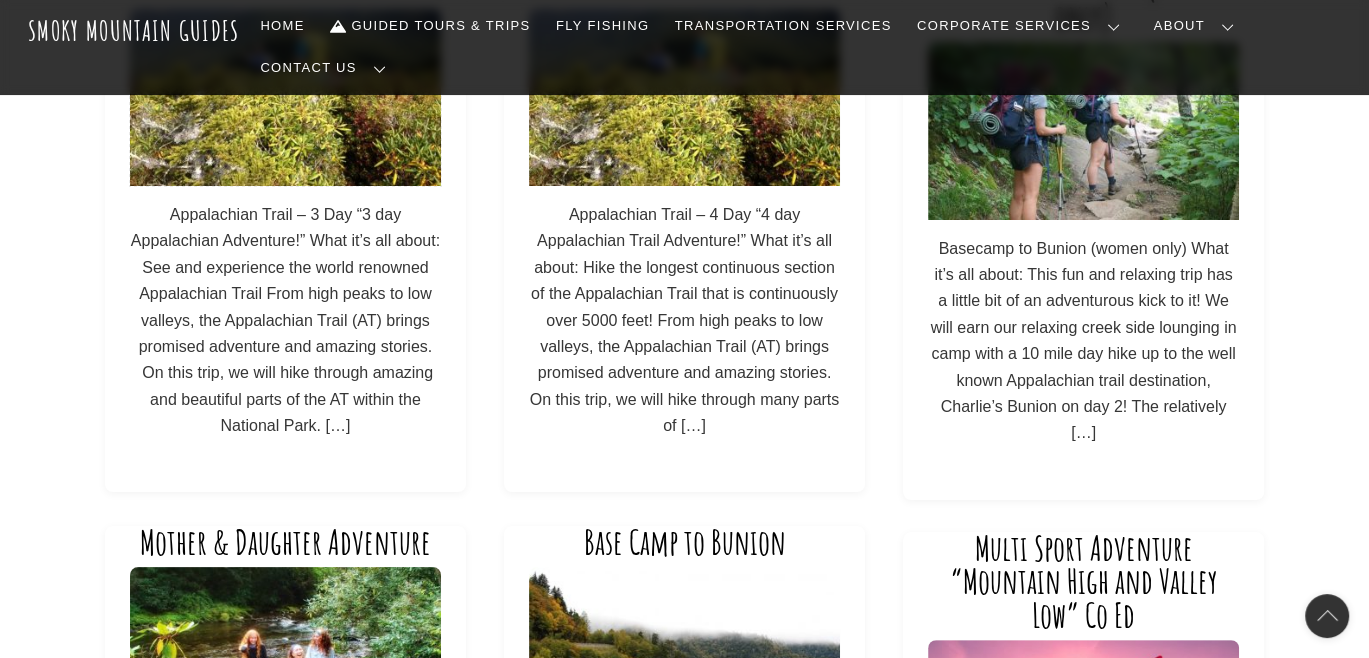 click at bounding box center (285, 97) 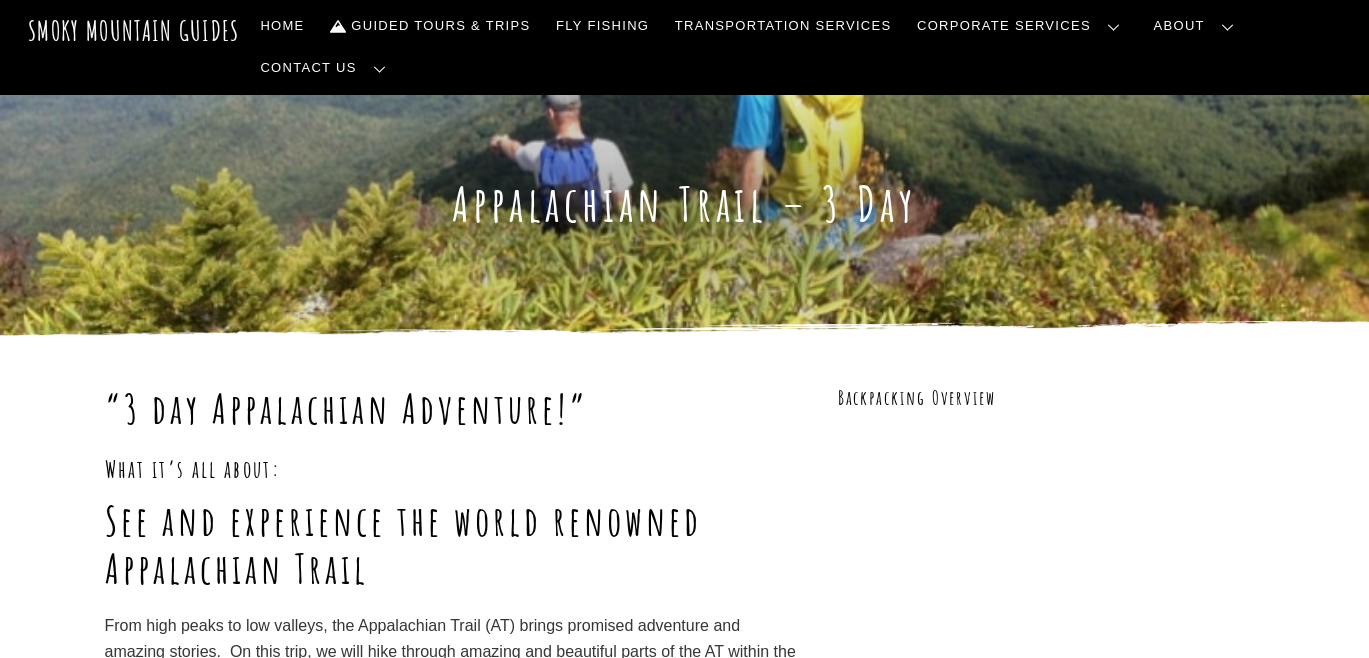 scroll, scrollTop: 0, scrollLeft: 0, axis: both 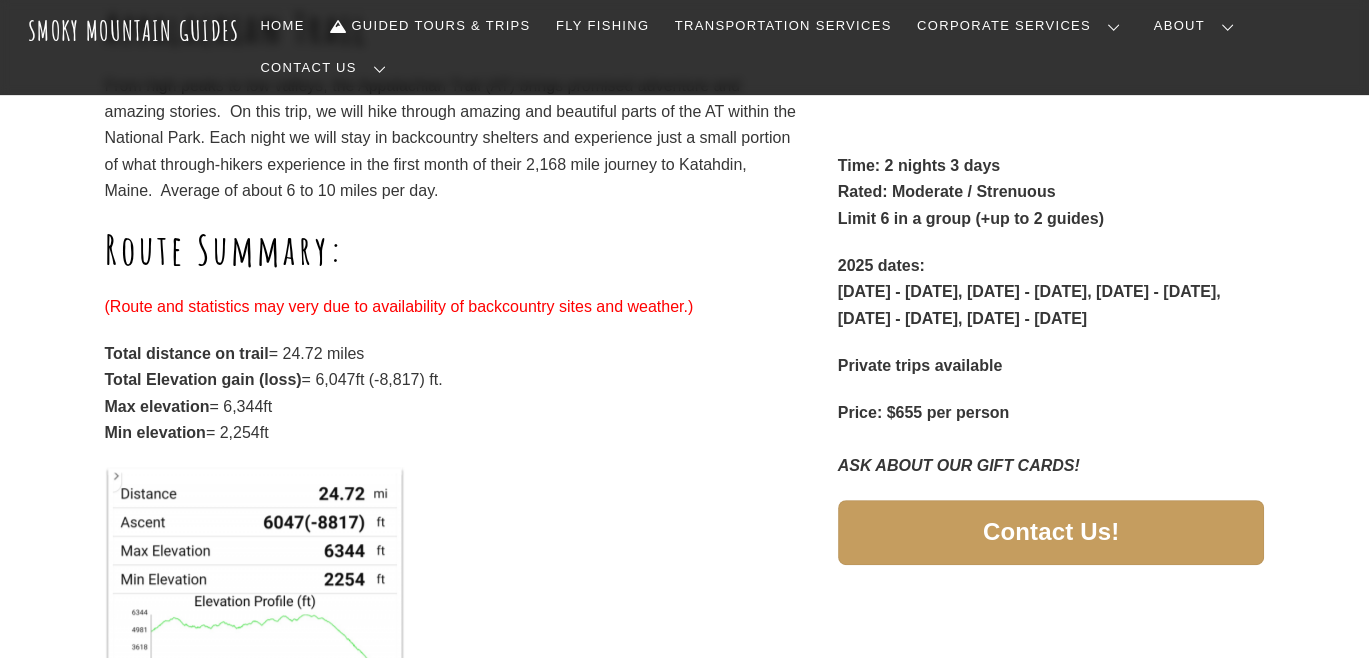click on "“3 day Appalachian Adventure!”
What it’s all about:
See and experience the world renowned Appalachian Trail
From high peaks to low valleys, the Appalachian Trail (AT) brings promised adventure and amazing stories.  On this trip, we will hike through amazing and beautiful parts of the AT within the National Park. Each night we will stay in backcountry shelters and experience just a small portion of what through-hikers experience in the first month of their 2,168 mile journey to Katahdin, Maine.  Average of about 6 to 10 miles per day." at bounding box center [453, 35] 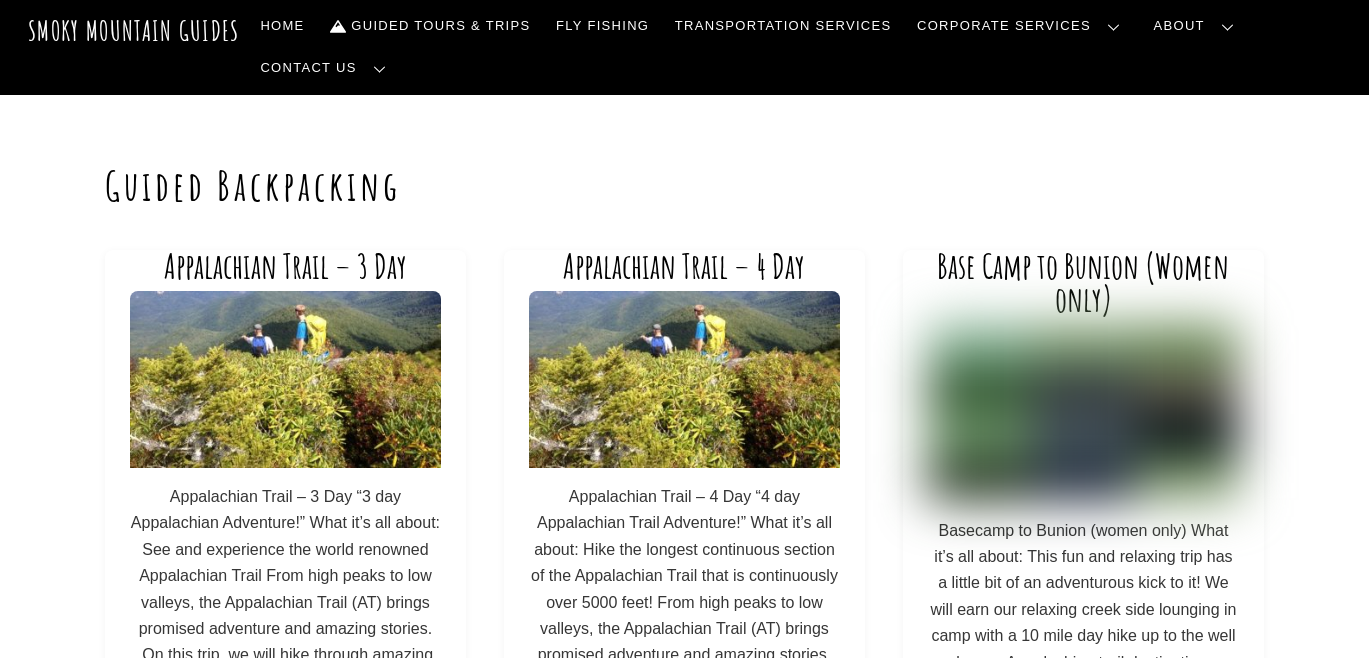 scroll, scrollTop: 282, scrollLeft: 0, axis: vertical 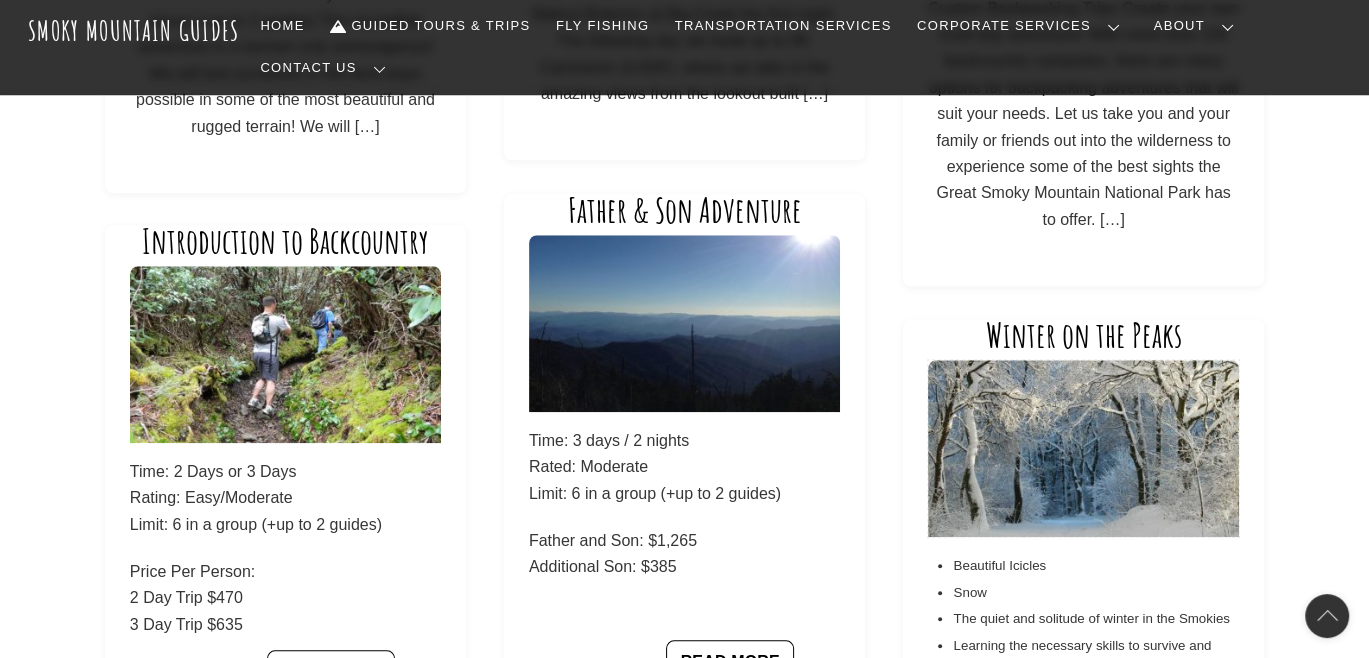 click at bounding box center (1083, 448) 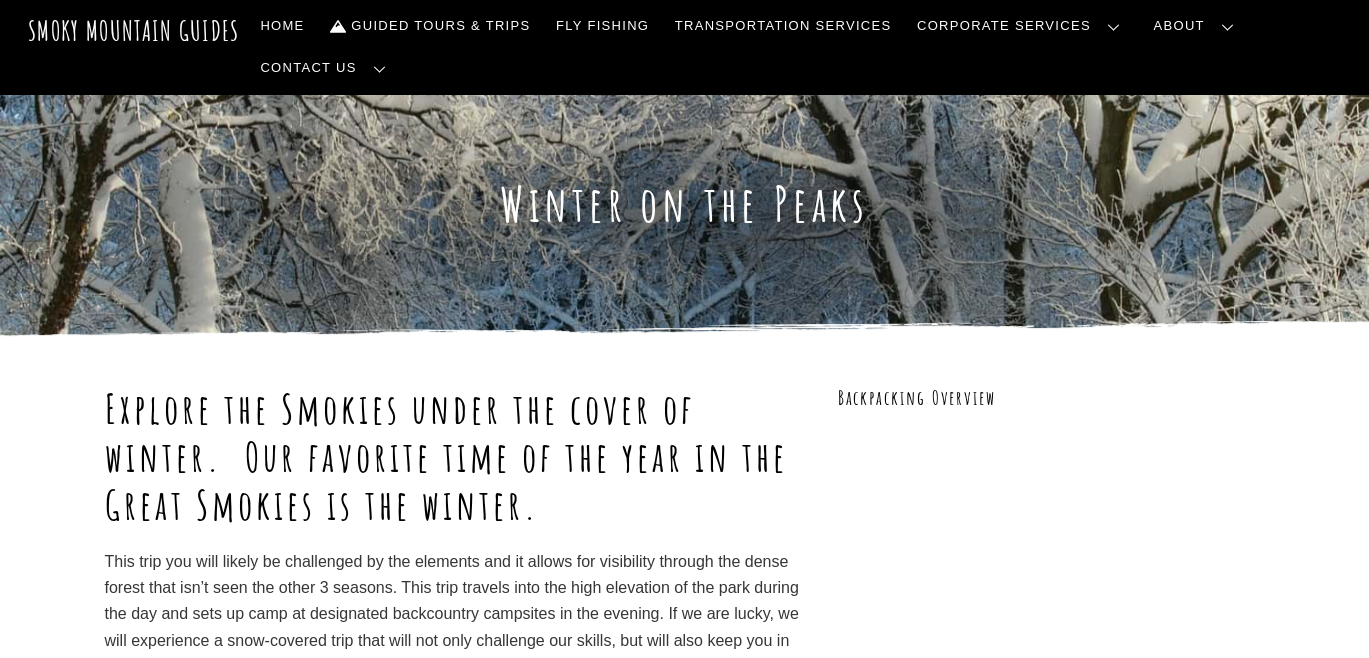 scroll, scrollTop: 0, scrollLeft: 0, axis: both 